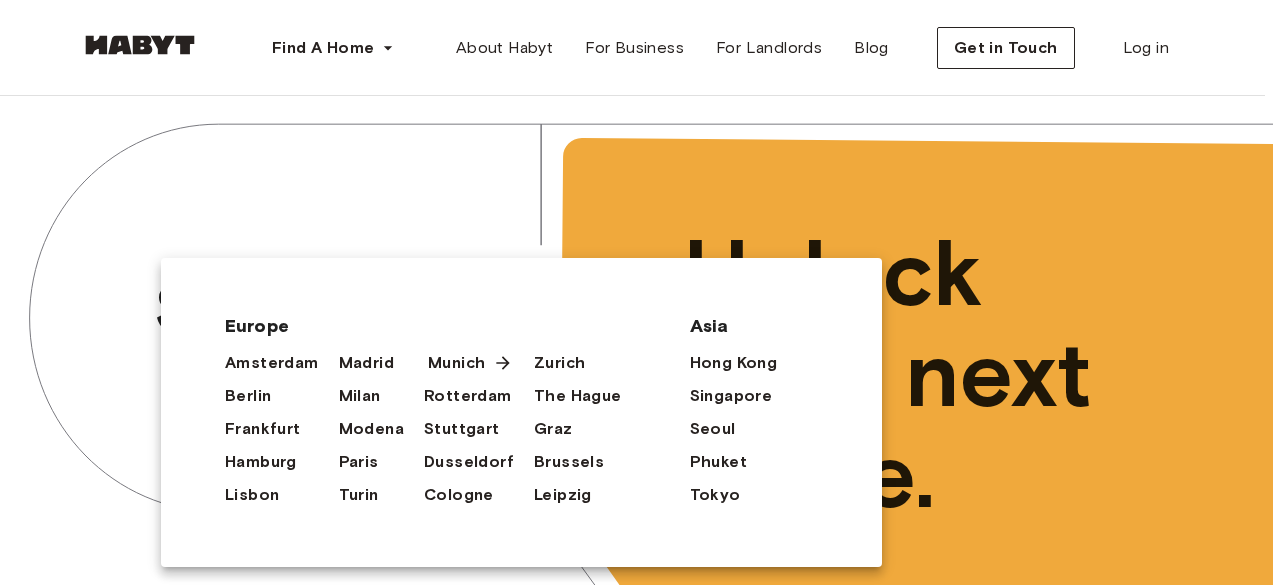 scroll, scrollTop: 0, scrollLeft: 0, axis: both 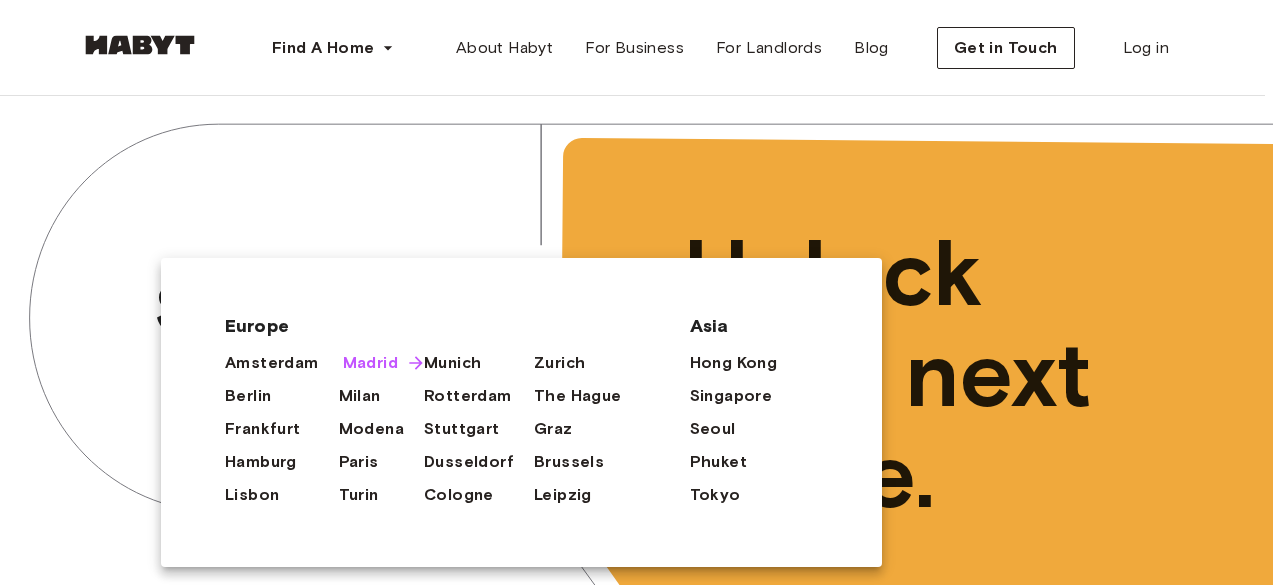 click on "Madrid" at bounding box center (370, 363) 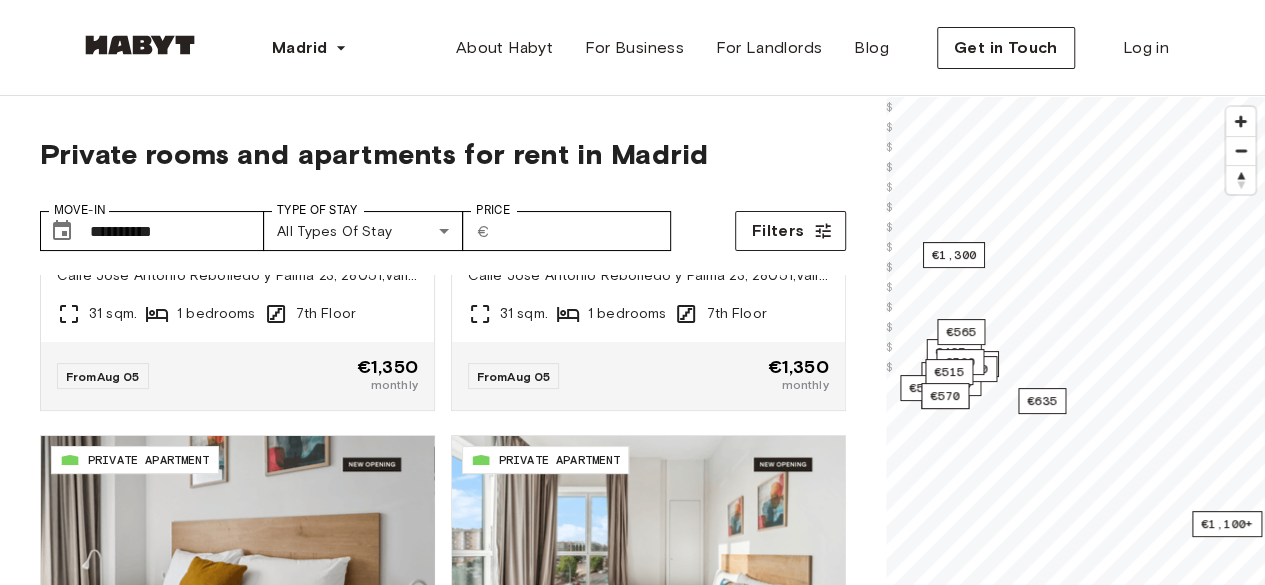 scroll, scrollTop: 4012, scrollLeft: 0, axis: vertical 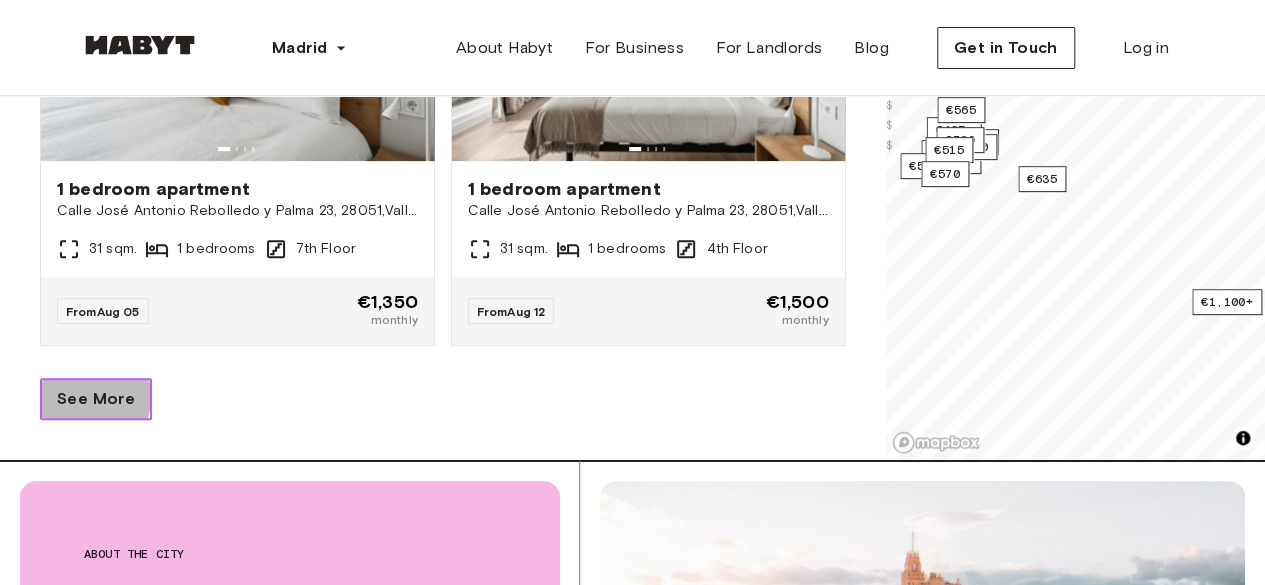 click on "See More" at bounding box center [96, 399] 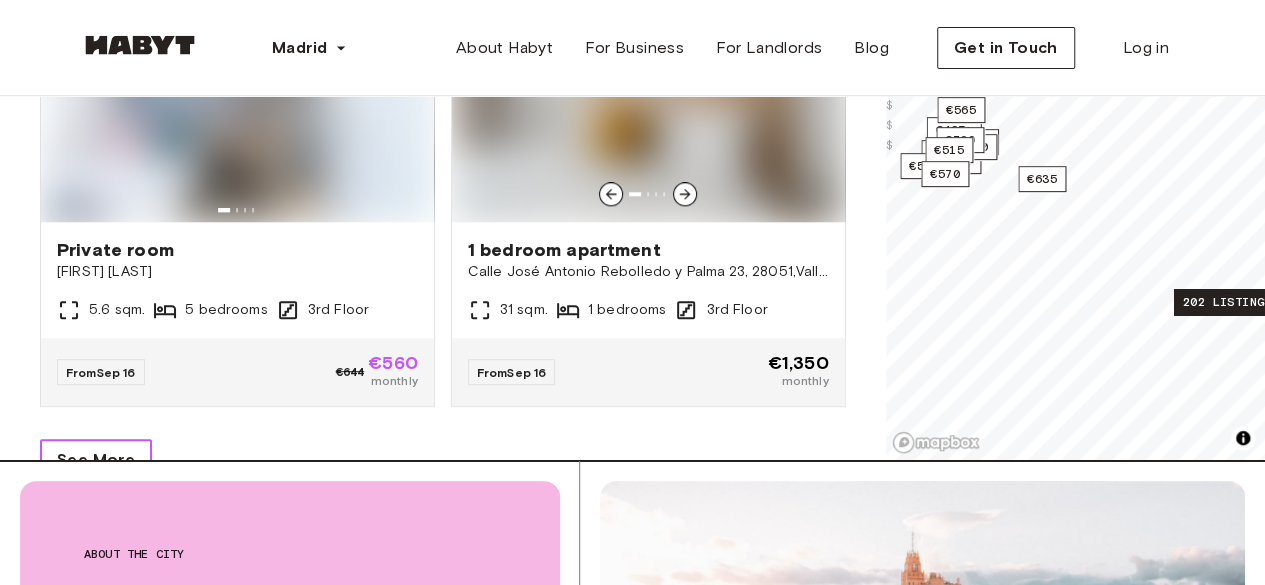 scroll, scrollTop: 8506, scrollLeft: 0, axis: vertical 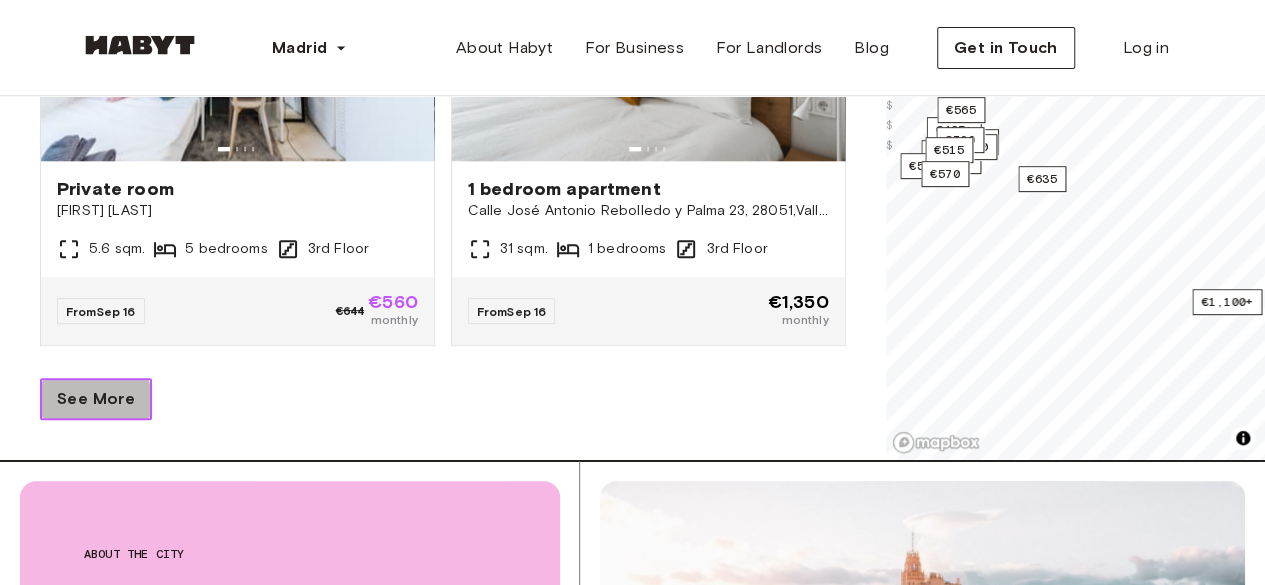 click on "See More" at bounding box center [96, 399] 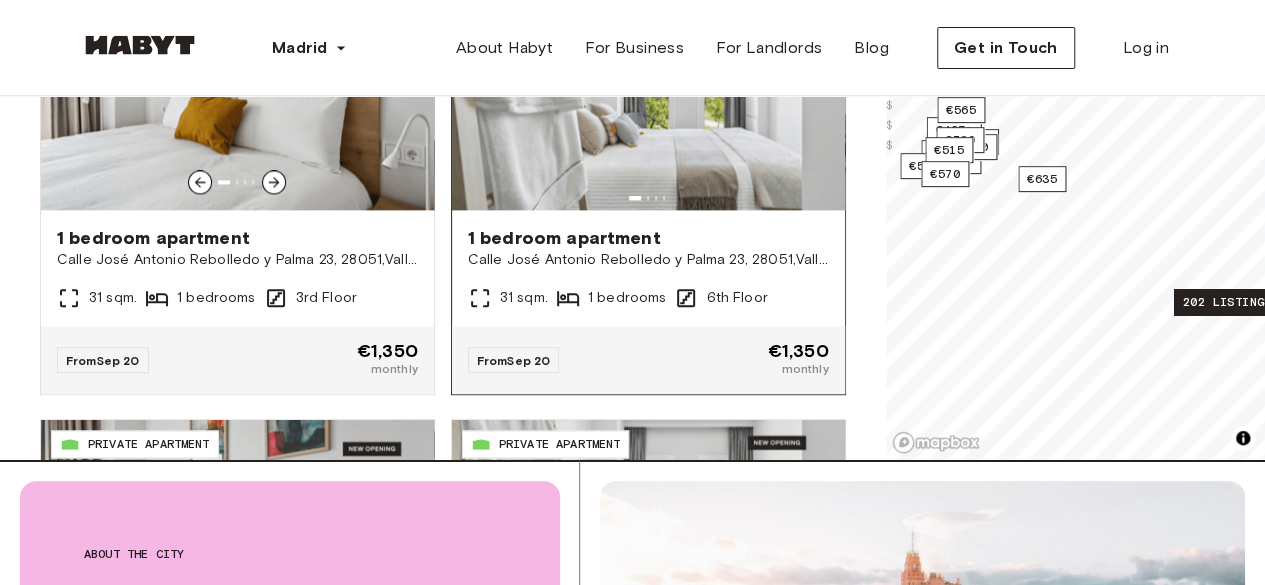 scroll, scrollTop: 9006, scrollLeft: 0, axis: vertical 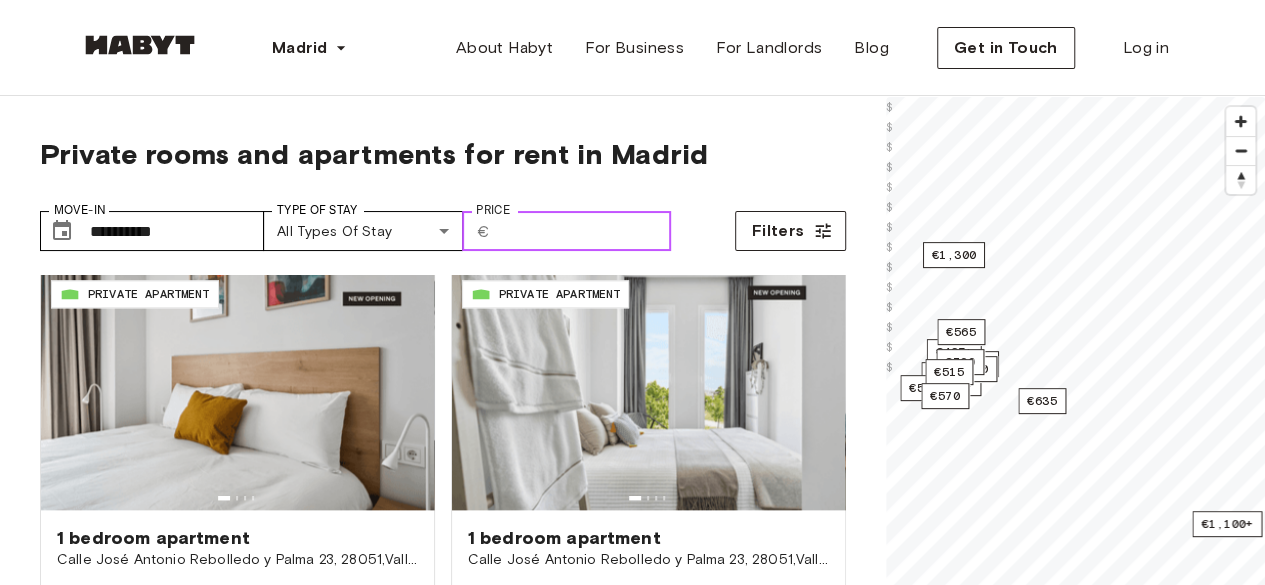 click on "Price" at bounding box center [584, 231] 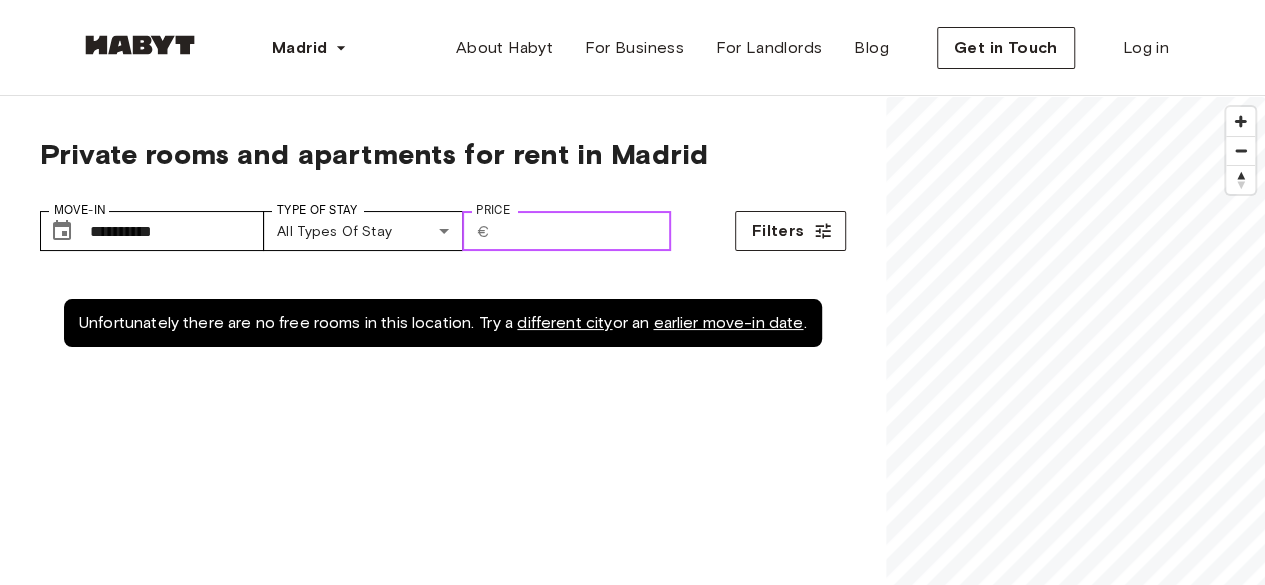 scroll, scrollTop: 0, scrollLeft: 0, axis: both 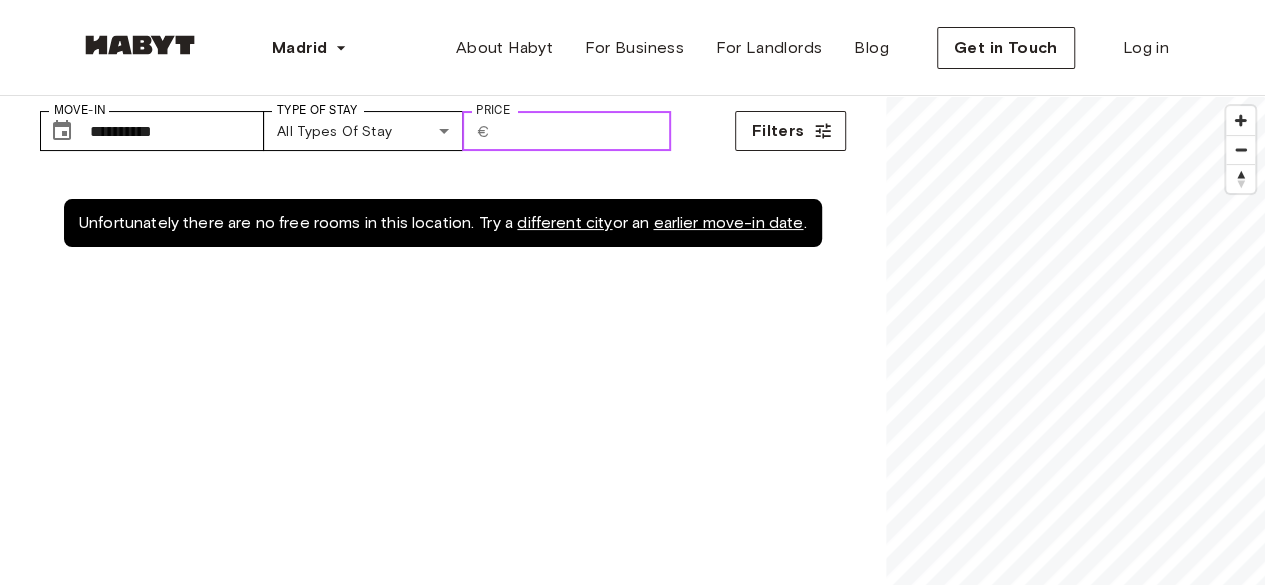 type on "*" 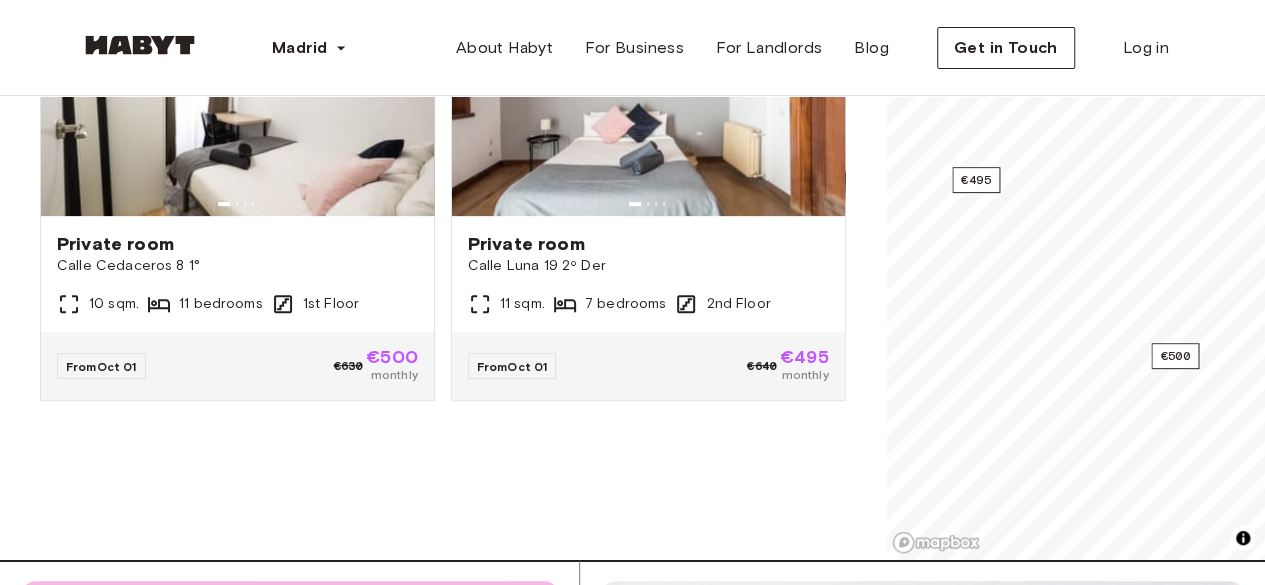 scroll, scrollTop: 200, scrollLeft: 0, axis: vertical 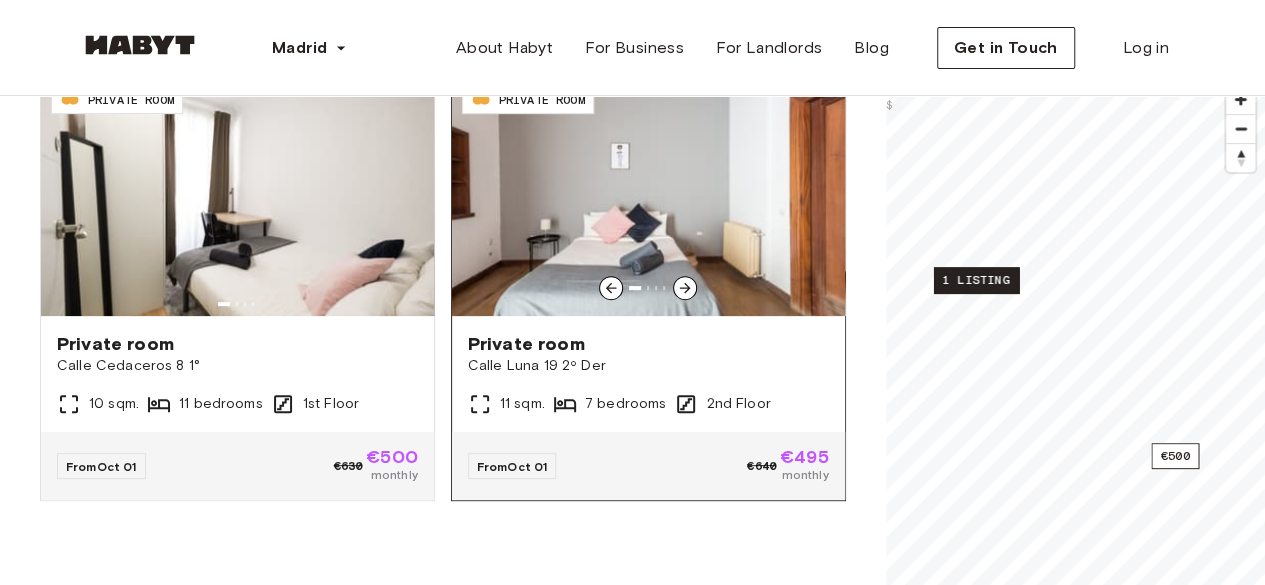 click at bounding box center [648, 196] 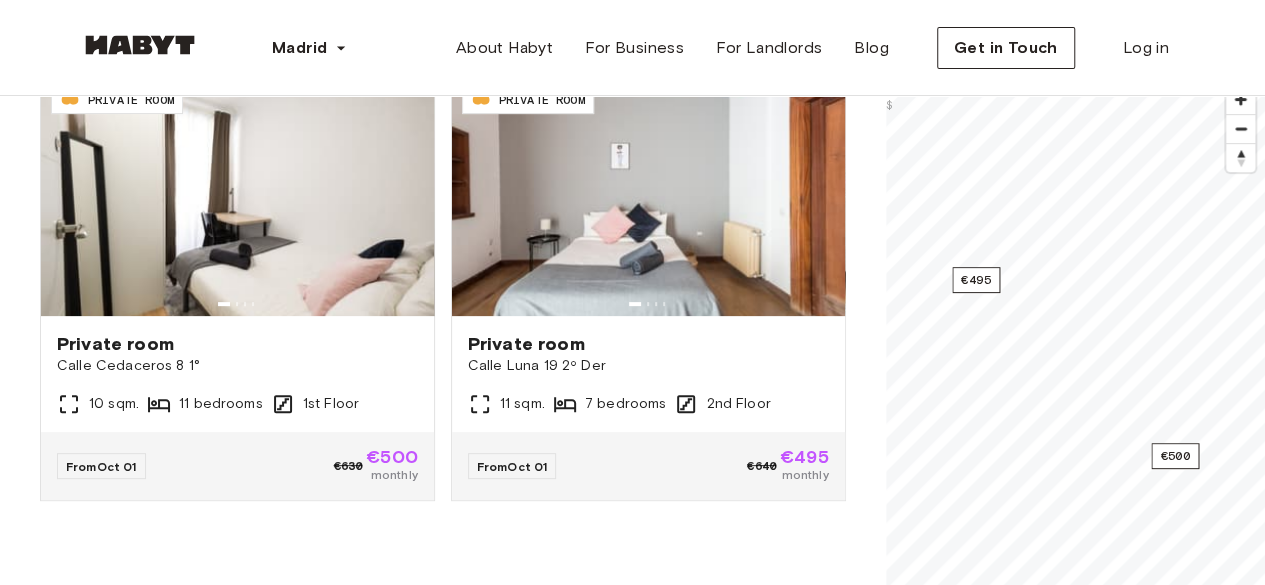 type on "***" 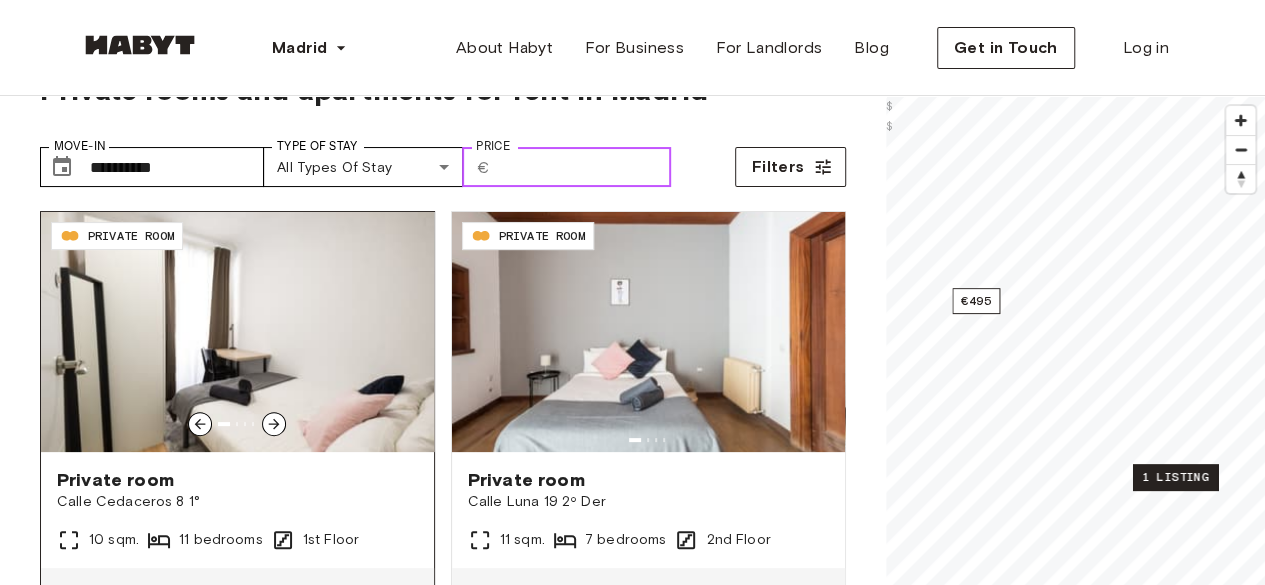 scroll, scrollTop: 0, scrollLeft: 0, axis: both 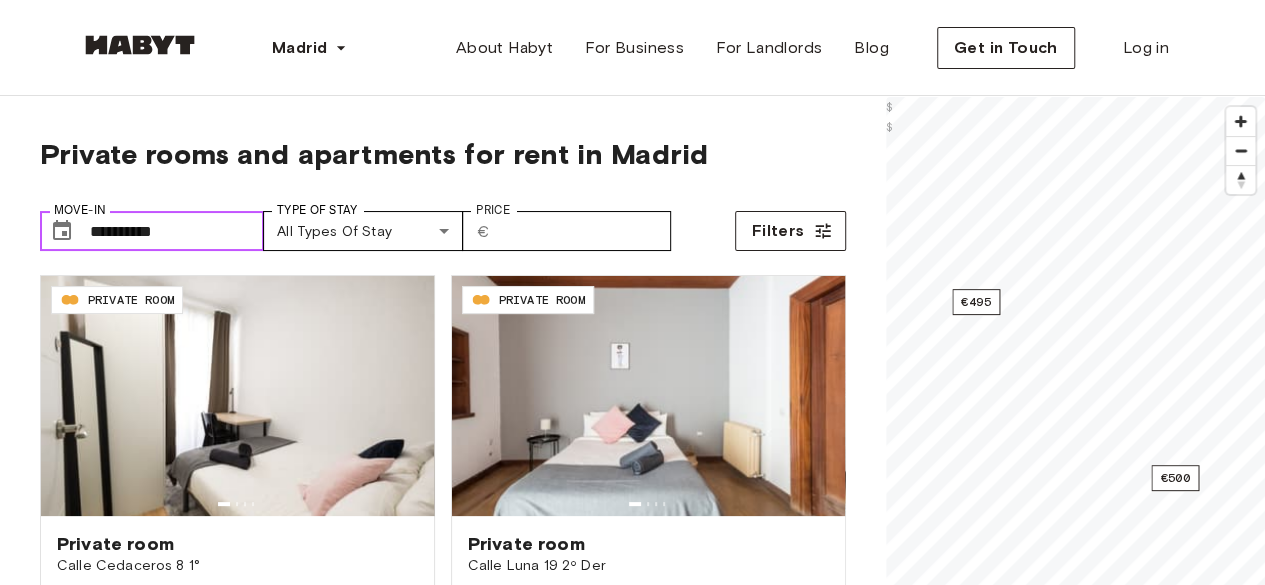 click on "**********" at bounding box center (177, 231) 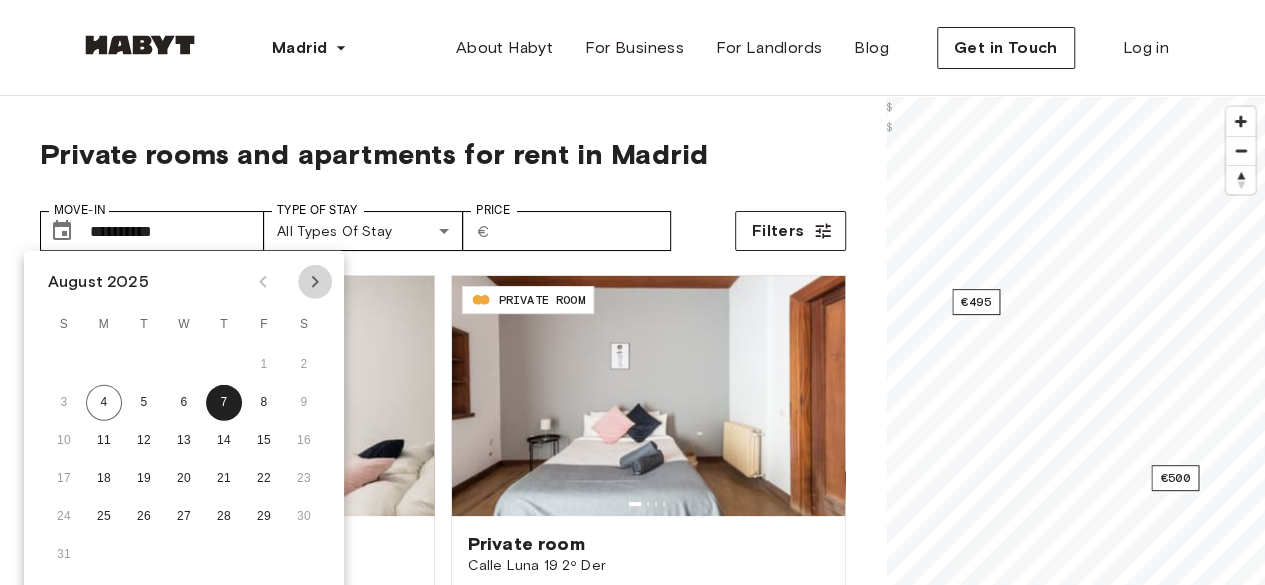 click 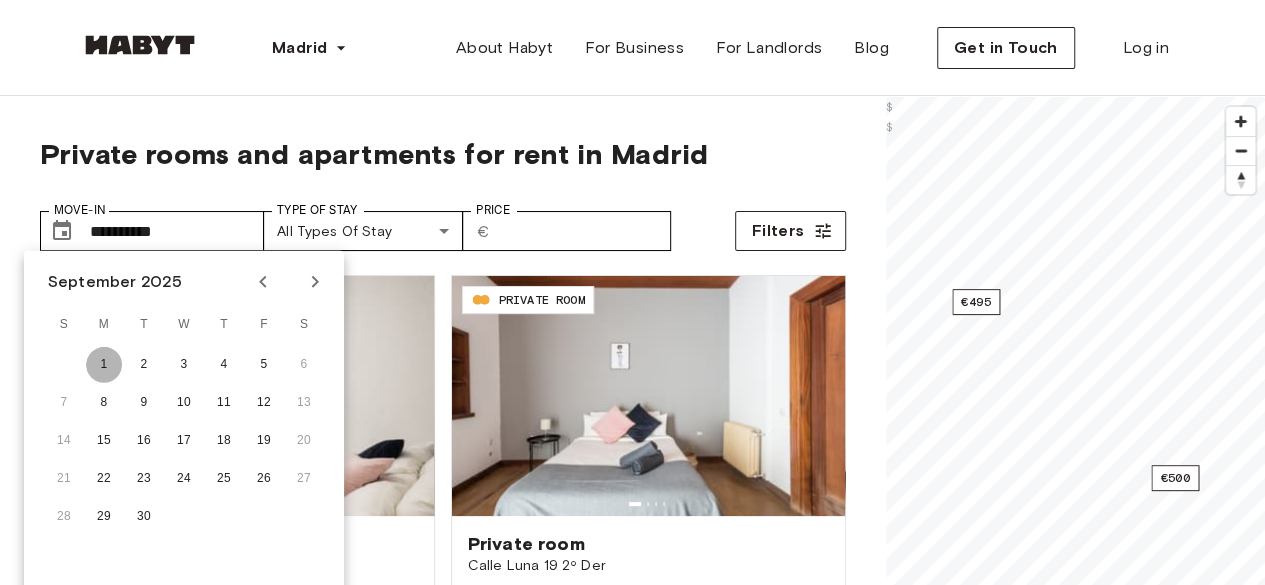 click on "1" at bounding box center [104, 365] 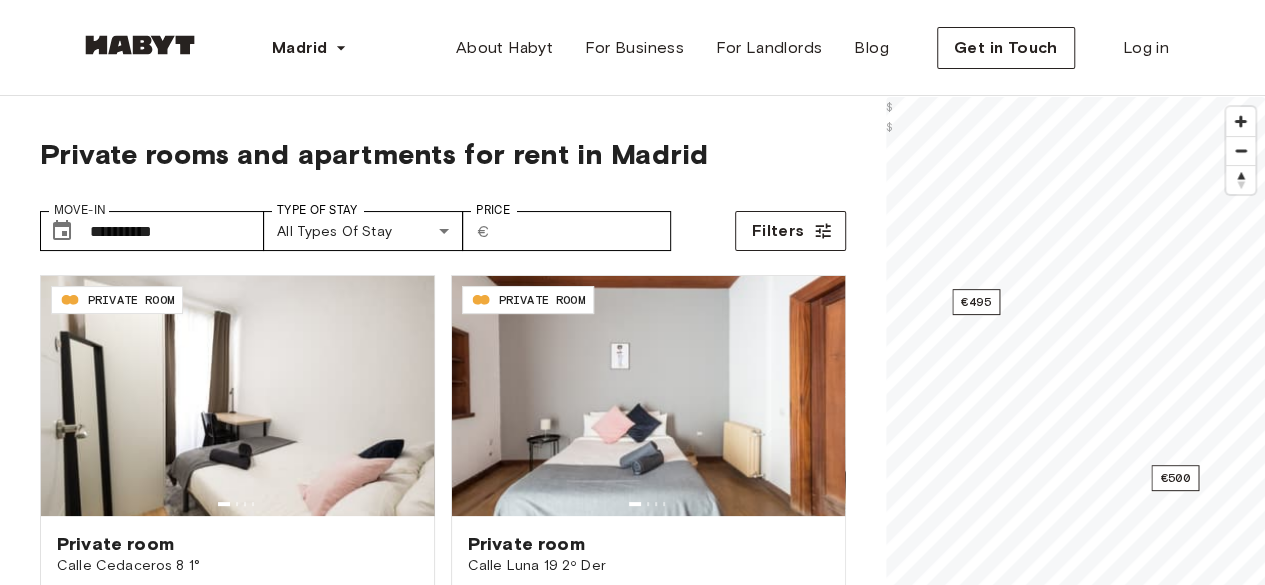 click on "**********" at bounding box center (443, 186) 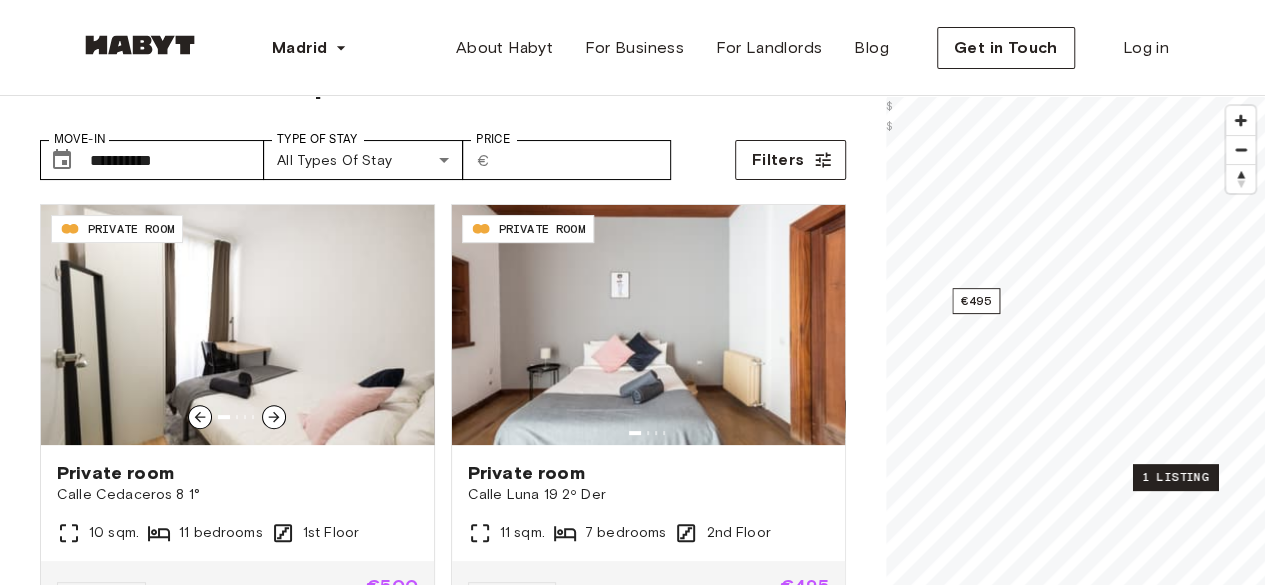 scroll, scrollTop: 0, scrollLeft: 0, axis: both 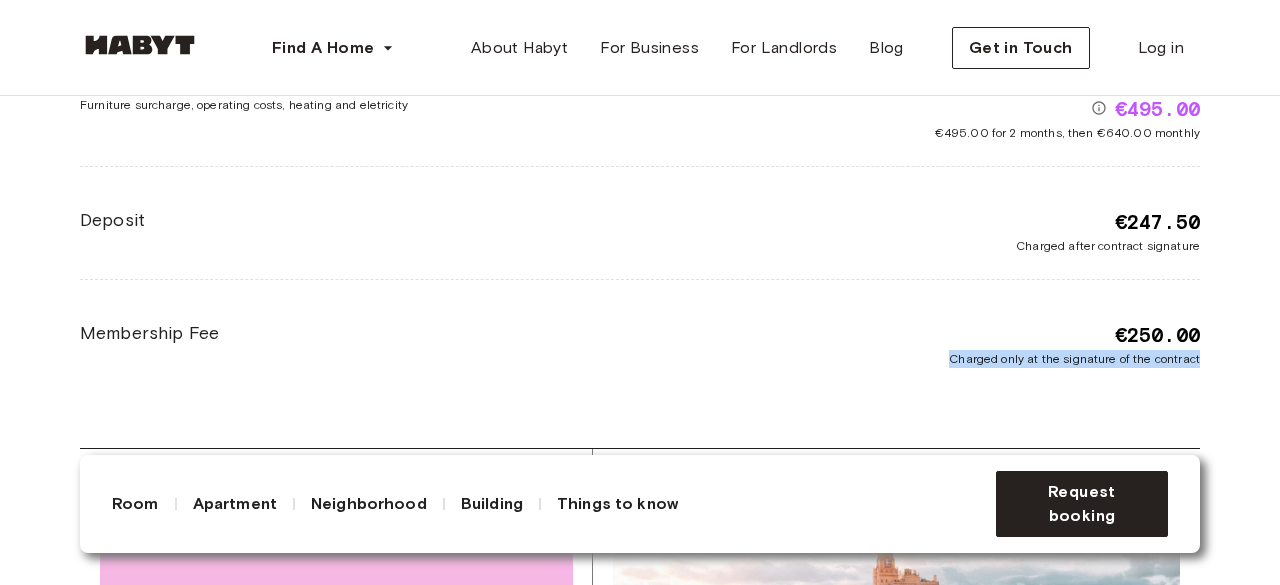 drag, startPoint x: 942, startPoint y: 380, endPoint x: 1252, endPoint y: 380, distance: 310 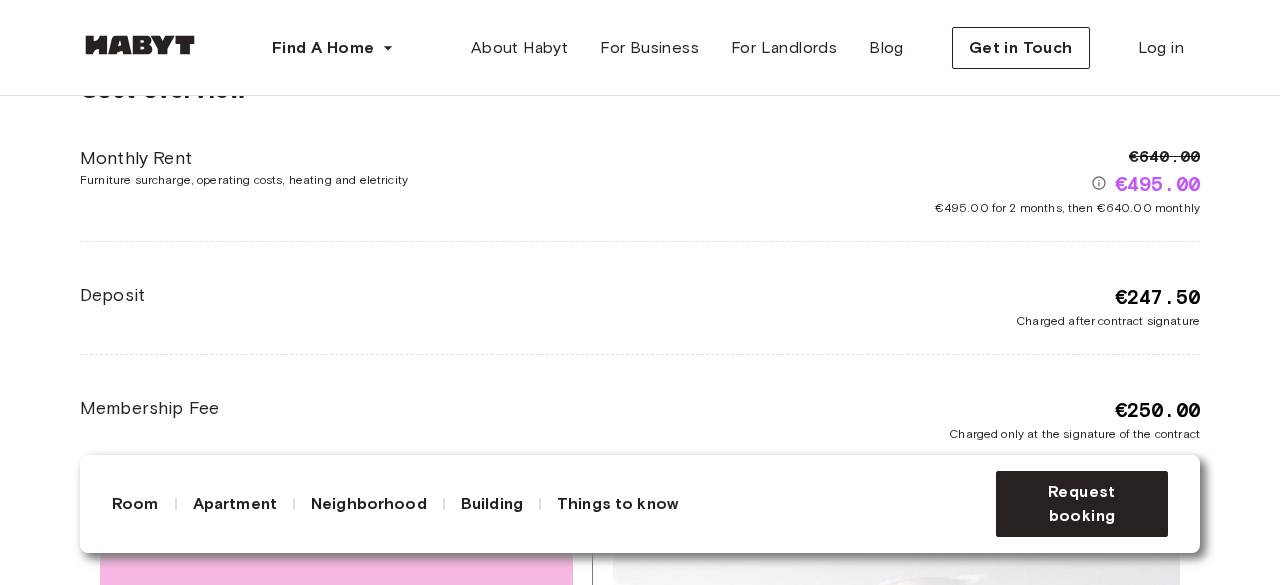 scroll, scrollTop: 3400, scrollLeft: 0, axis: vertical 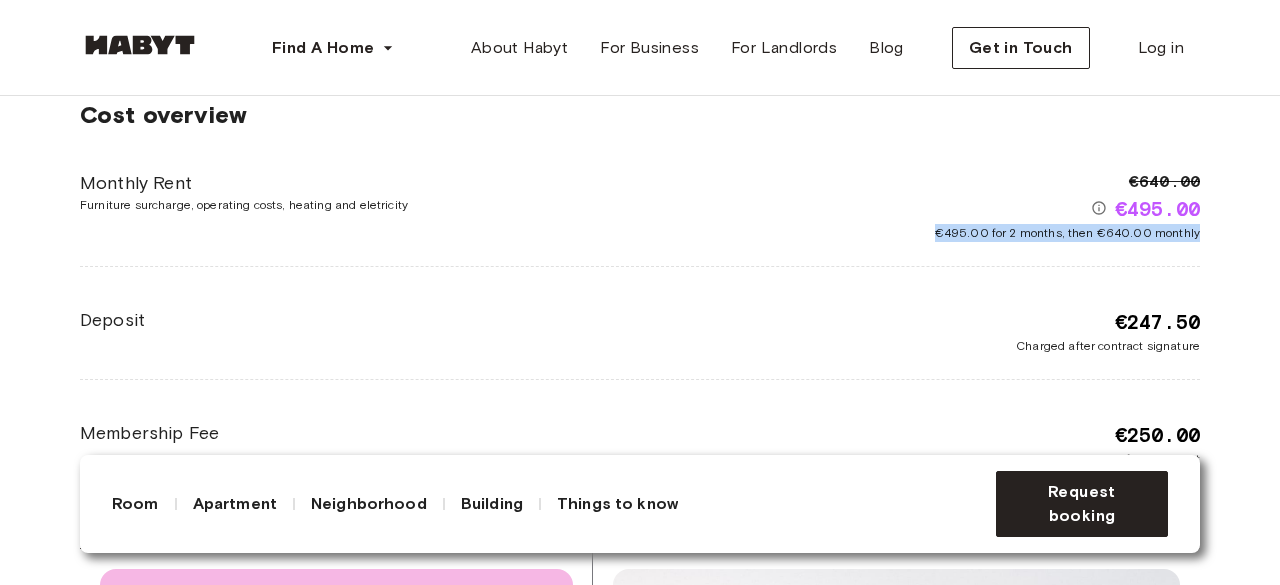 drag, startPoint x: 938, startPoint y: 250, endPoint x: 1203, endPoint y: 251, distance: 265.0019 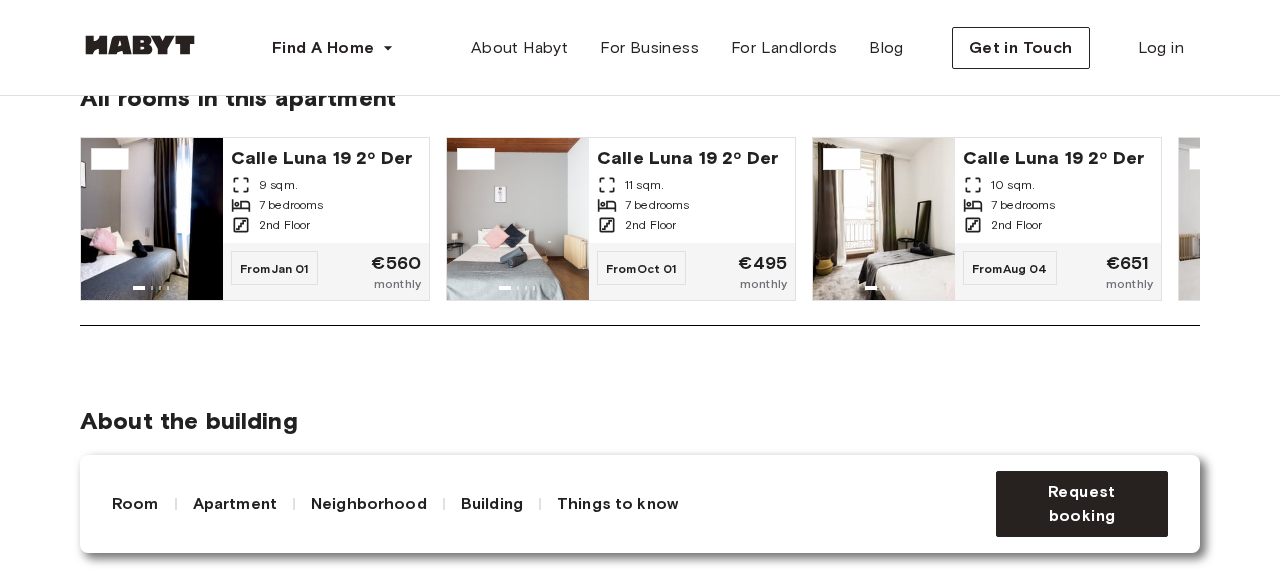 scroll, scrollTop: 1700, scrollLeft: 0, axis: vertical 